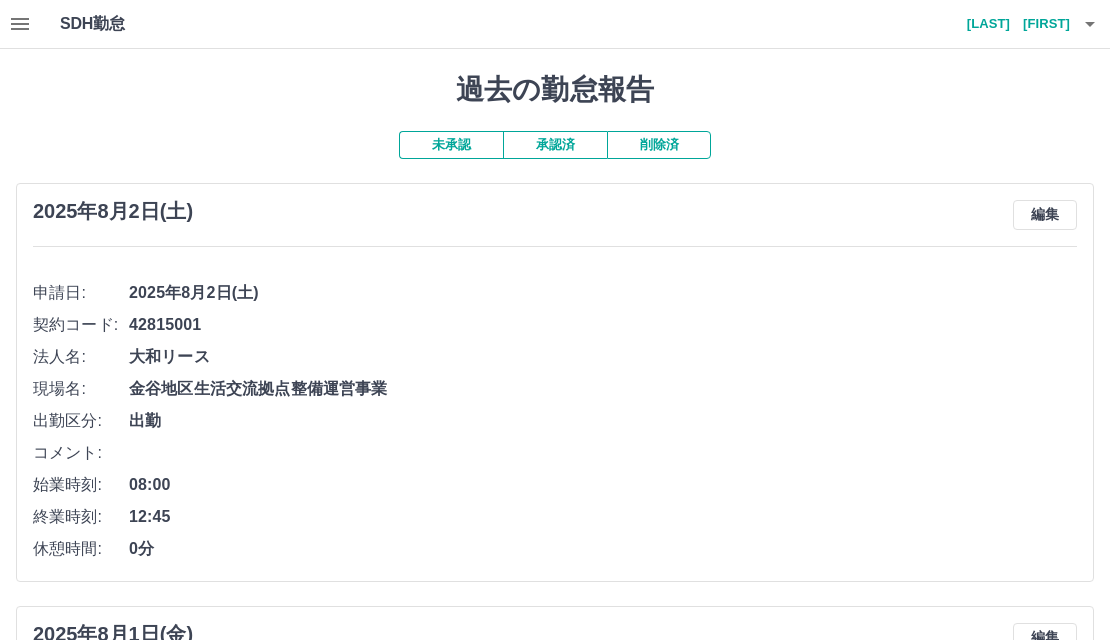 scroll, scrollTop: 127, scrollLeft: 0, axis: vertical 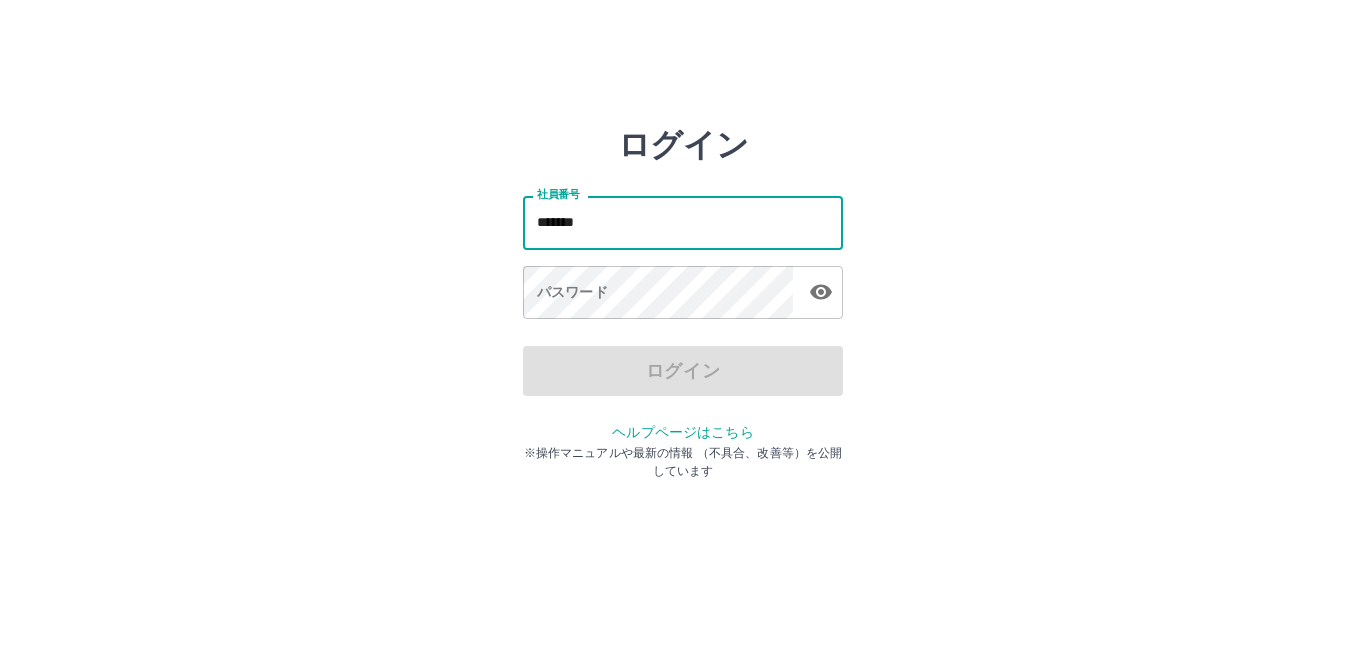 type on "*******" 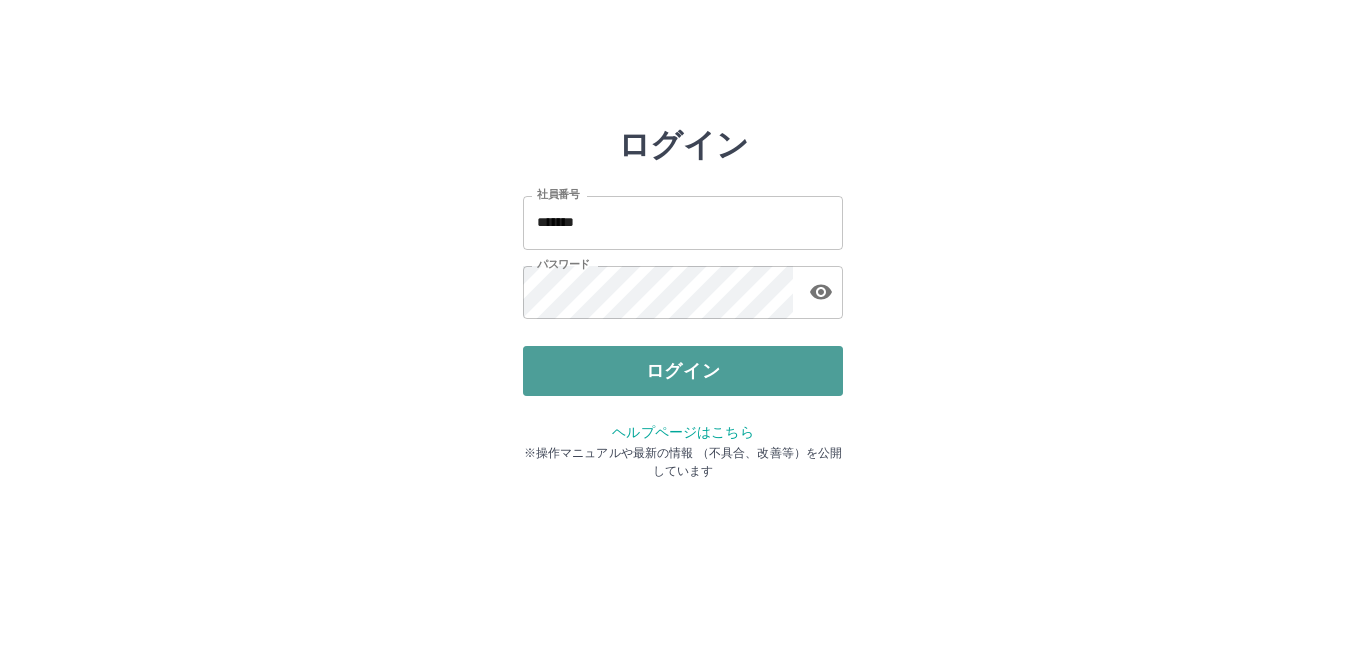 click on "ログイン" at bounding box center [683, 371] 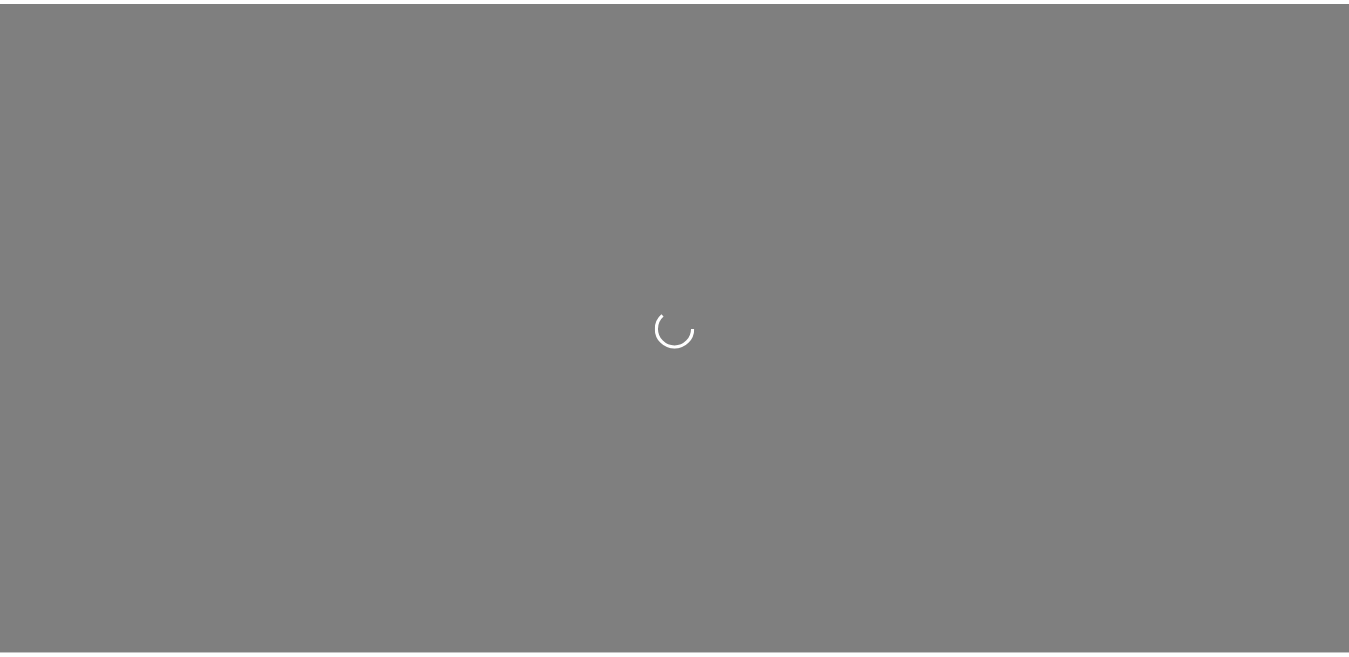 scroll, scrollTop: 0, scrollLeft: 0, axis: both 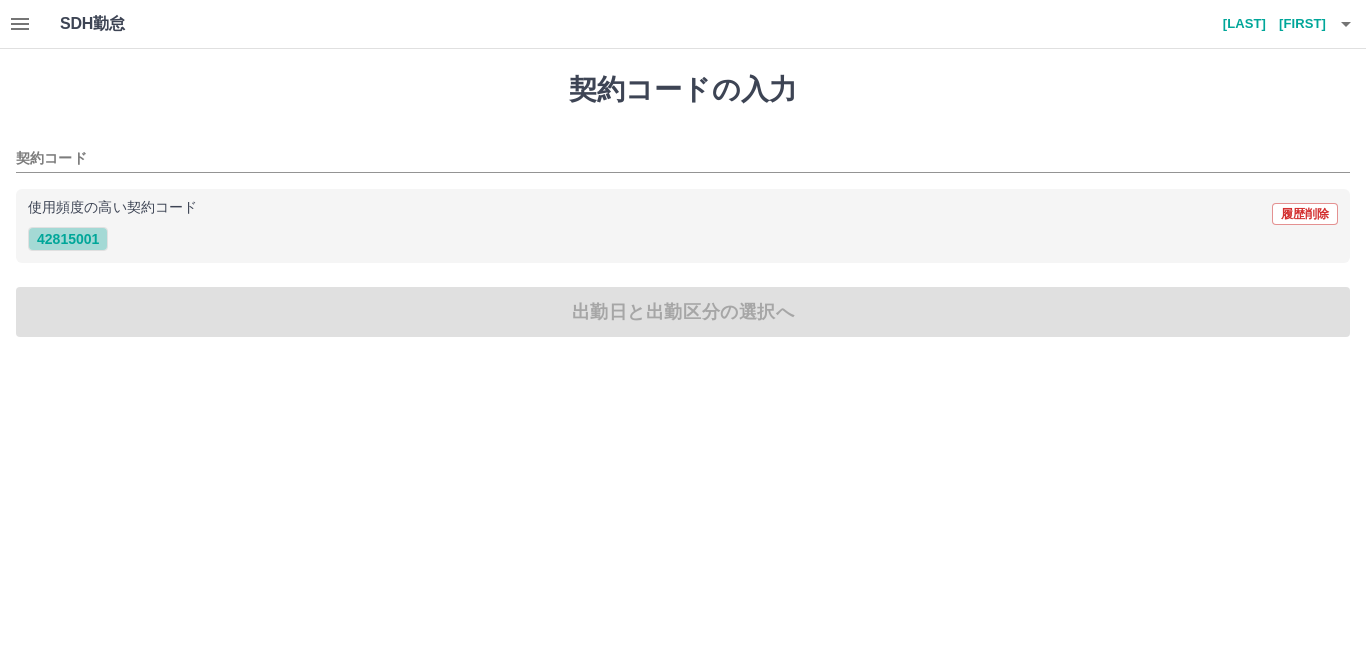 click on "42815001" at bounding box center [68, 239] 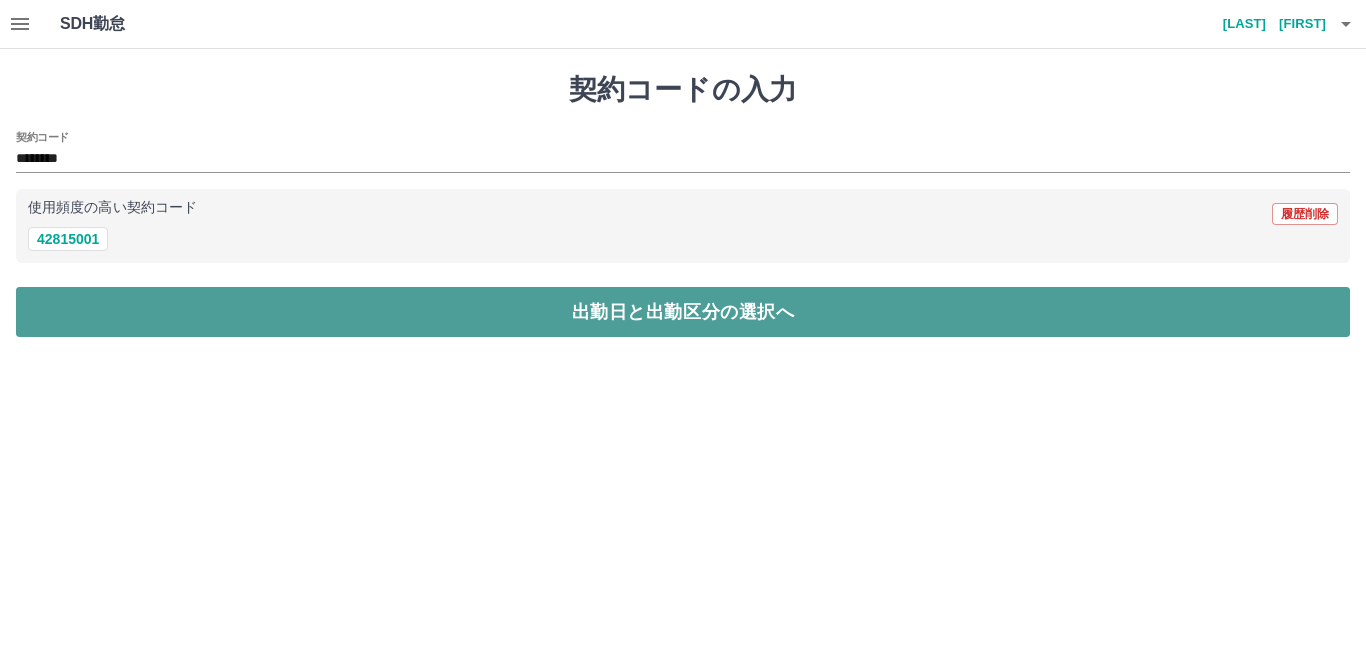 click on "出勤日と出勤区分の選択へ" at bounding box center [683, 312] 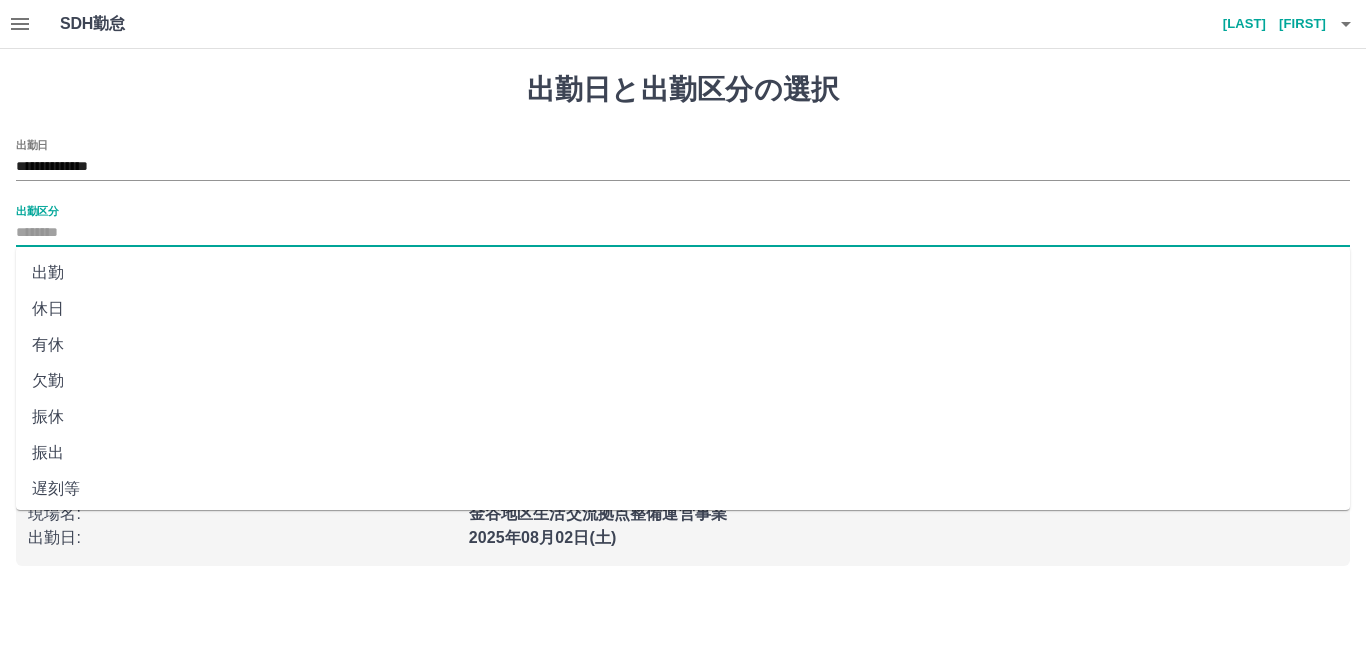 click on "出勤区分" at bounding box center (683, 233) 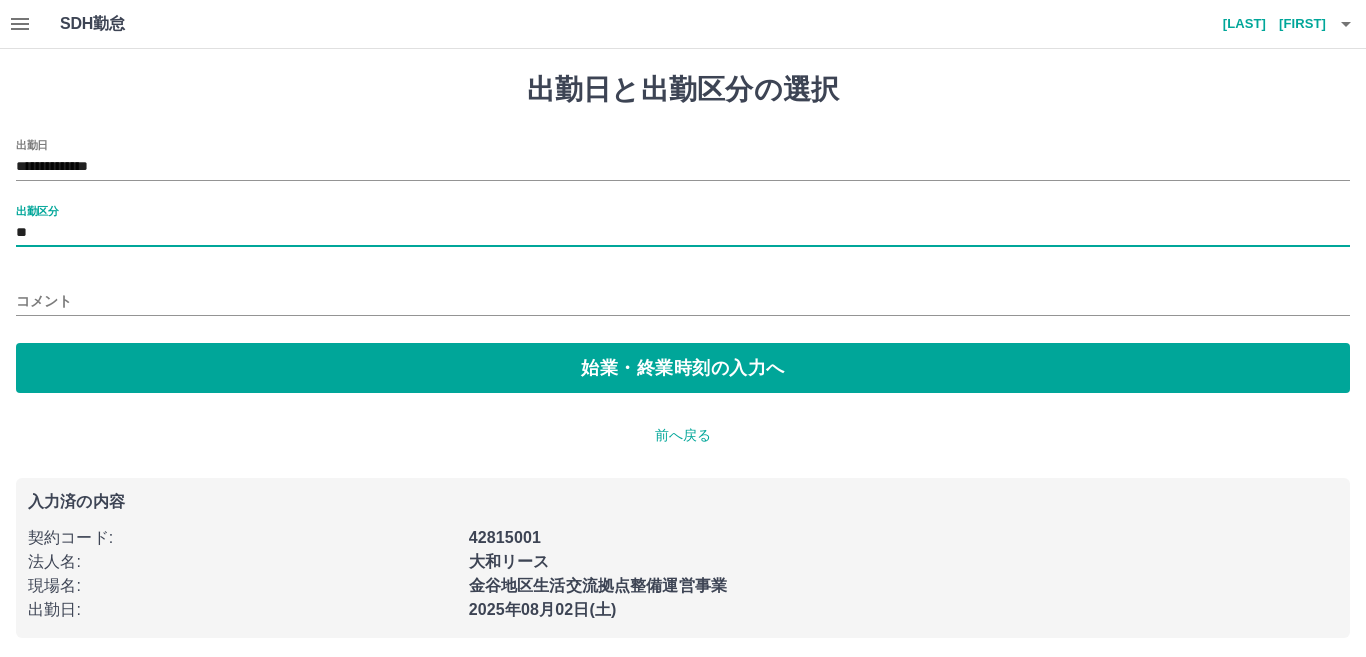 type on "**" 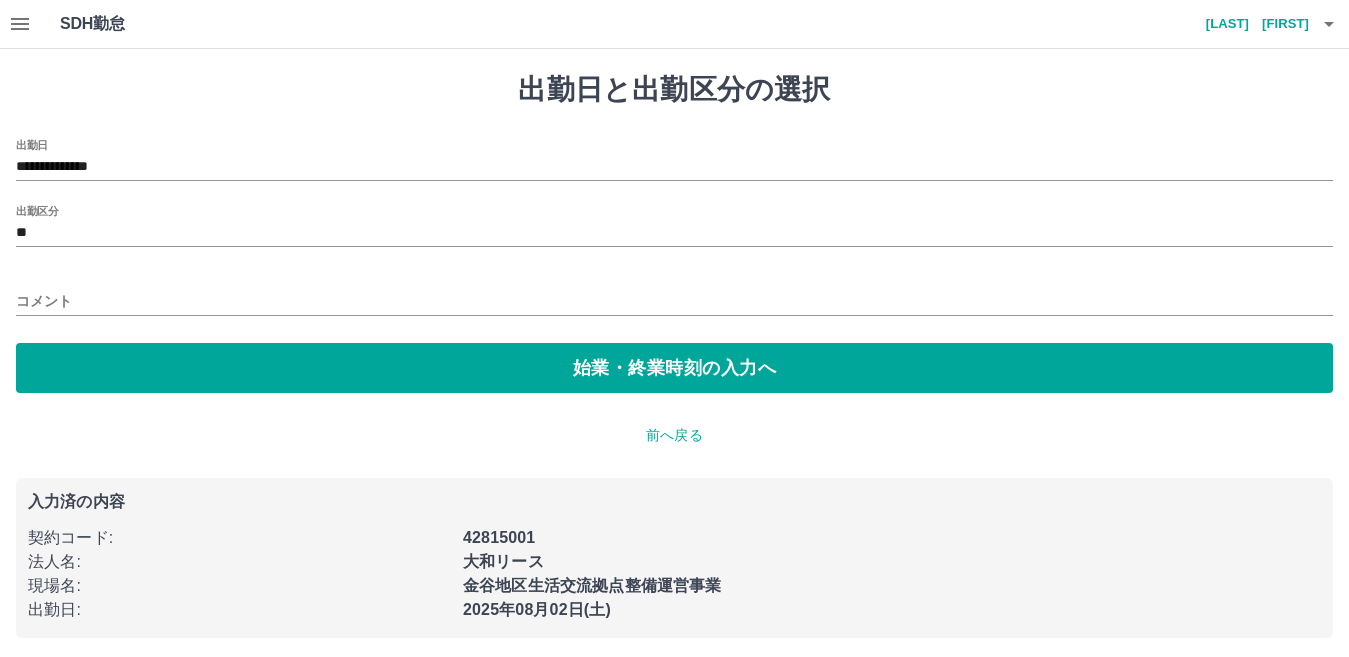 click on "**********" at bounding box center [674, 266] 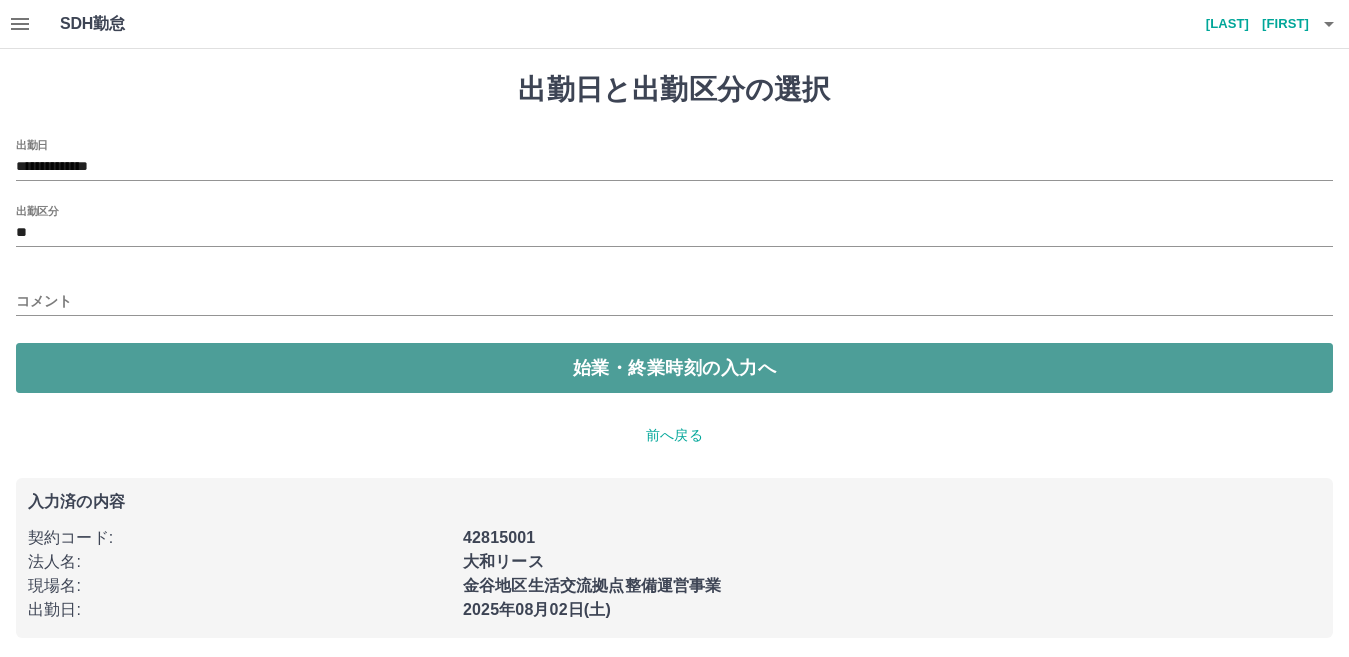 click on "始業・終業時刻の入力へ" at bounding box center (674, 368) 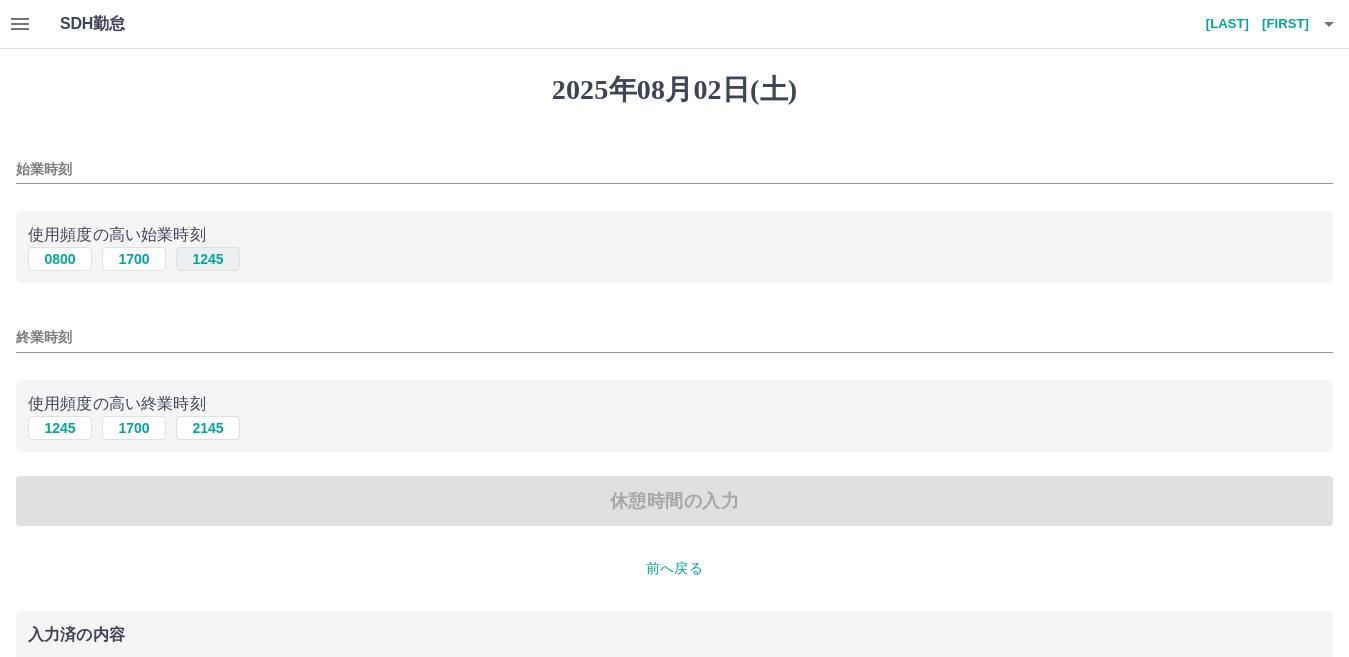 click on "1245" at bounding box center (208, 259) 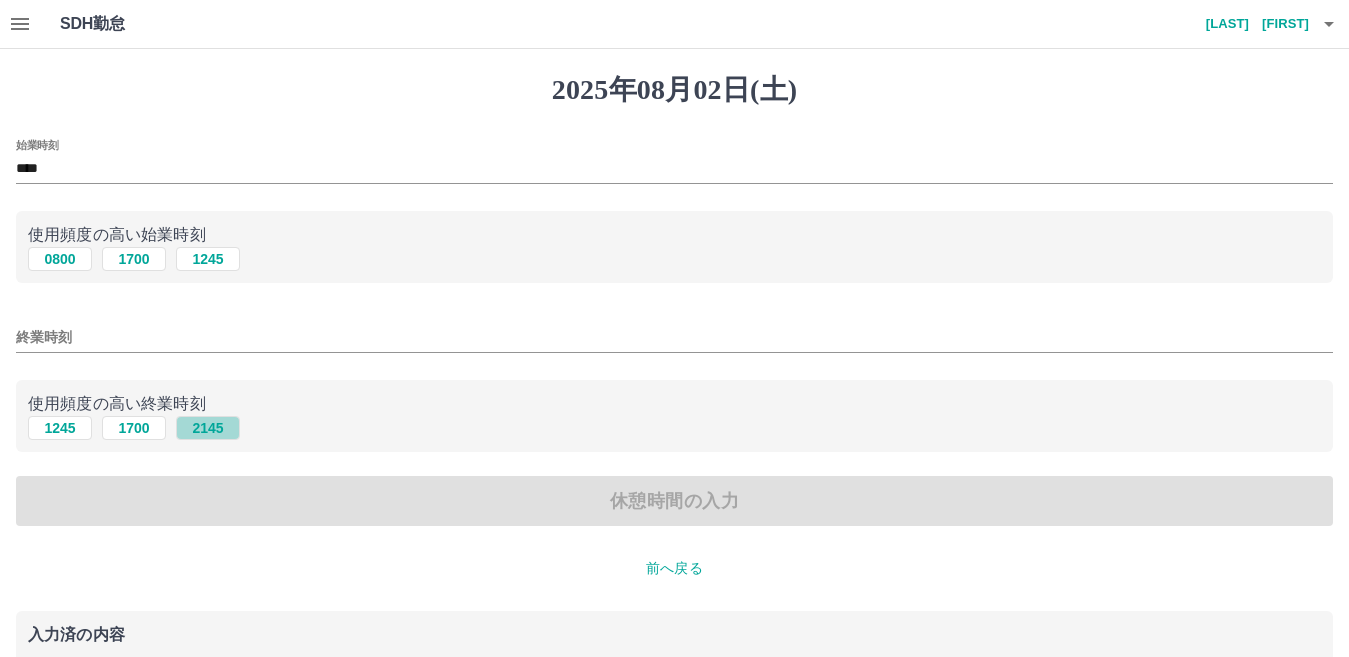 click on "2145" at bounding box center (208, 428) 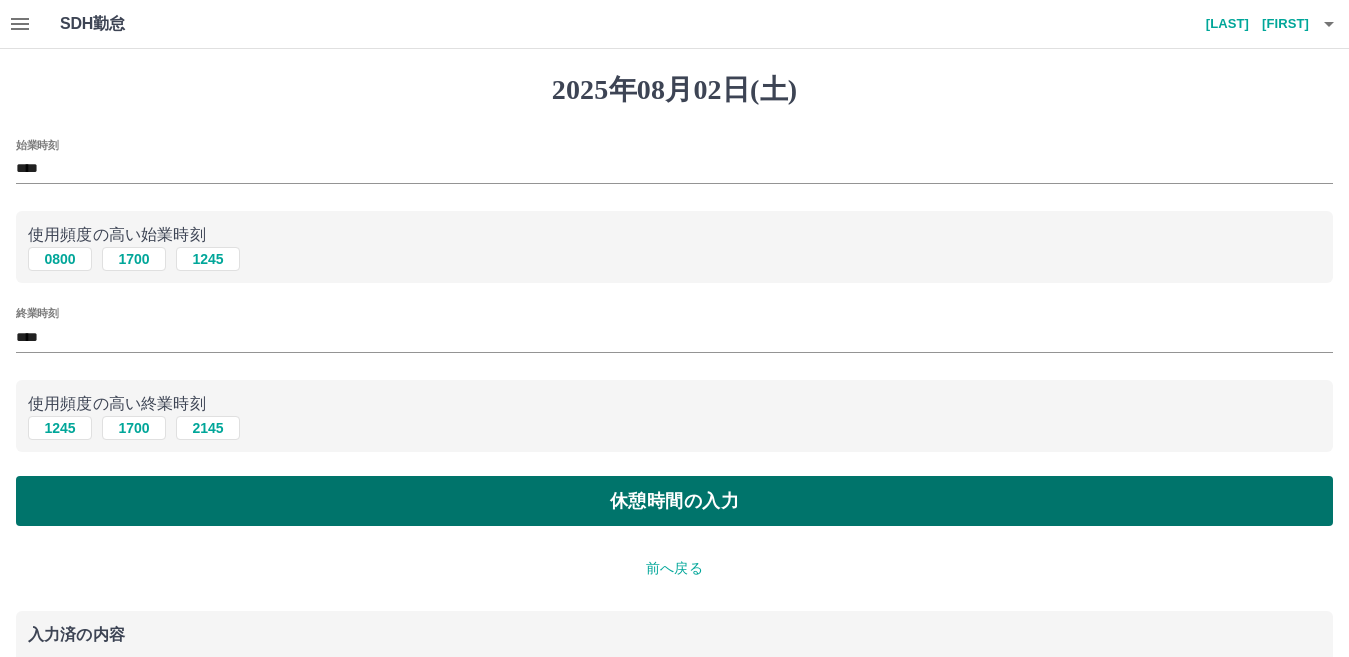 click on "休憩時間の入力" at bounding box center [674, 501] 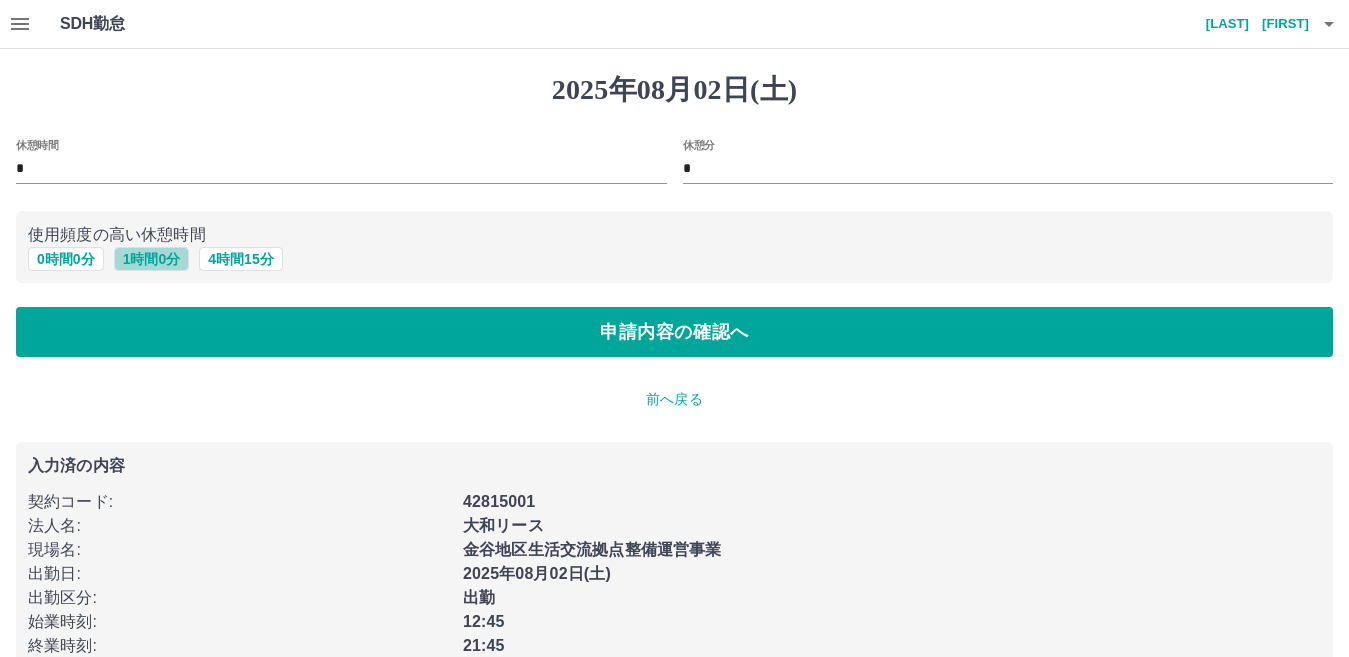click on "1 時間 0 分" at bounding box center (152, 259) 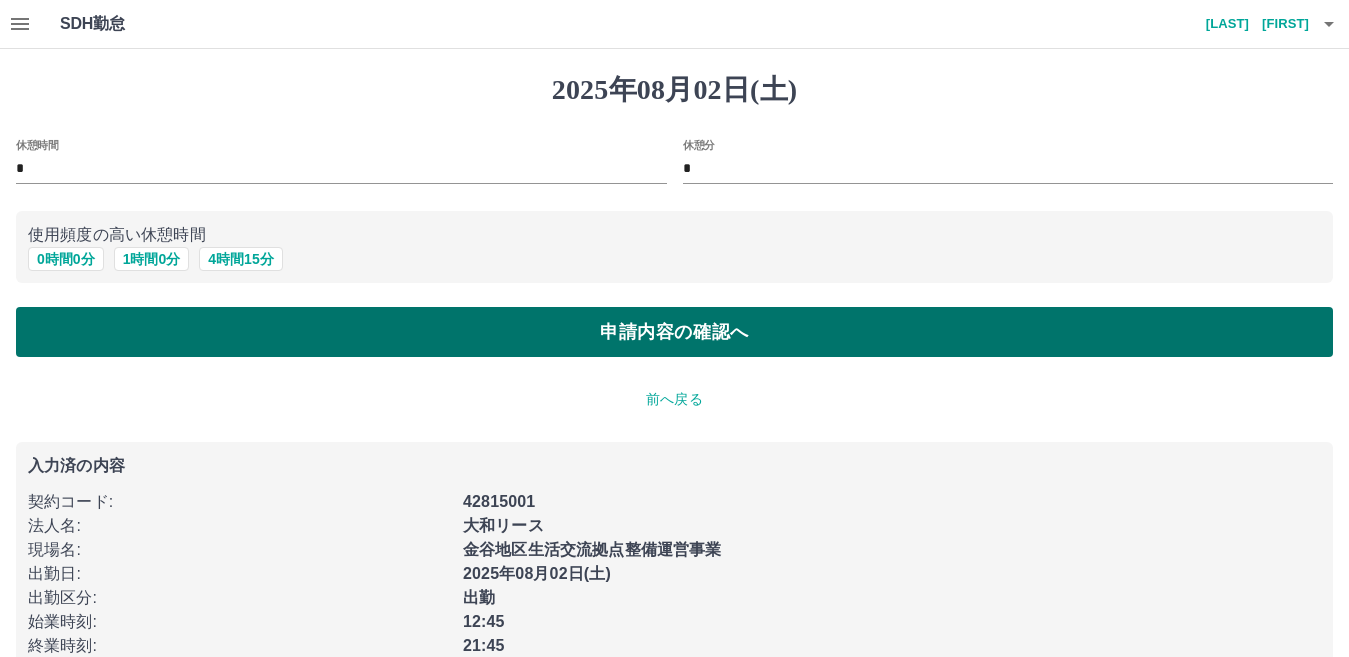 click on "申請内容の確認へ" at bounding box center (674, 332) 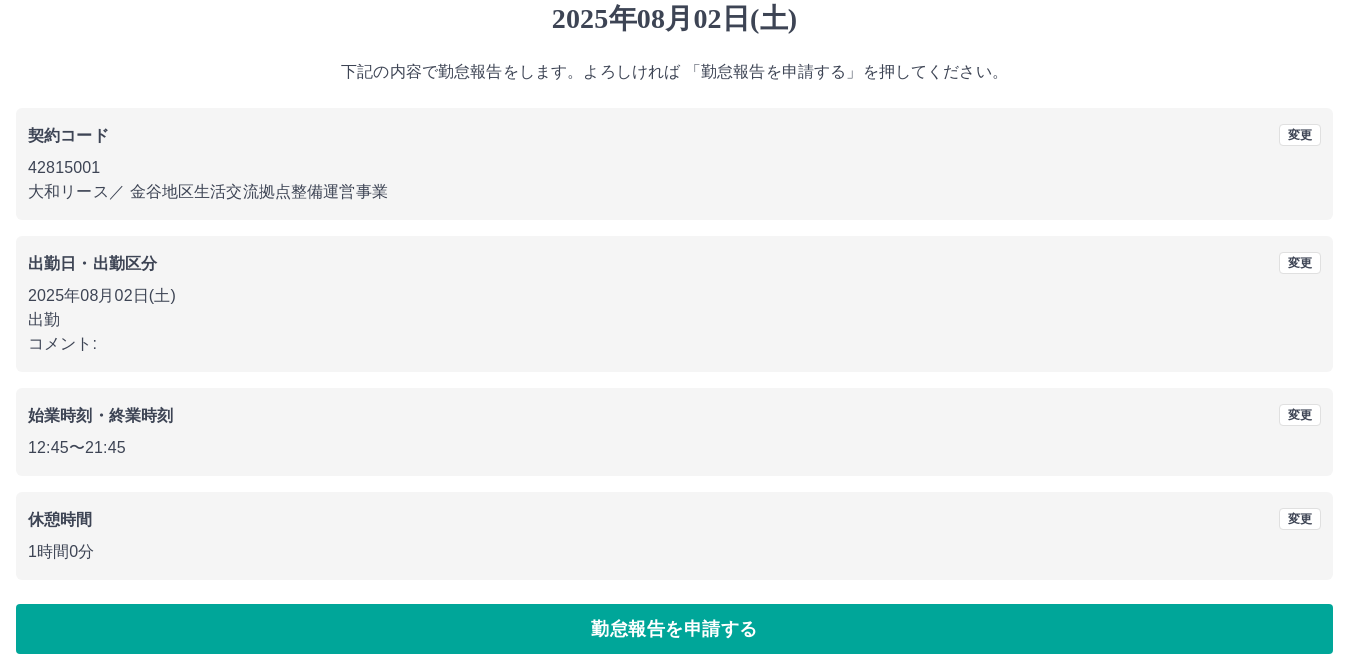 scroll, scrollTop: 92, scrollLeft: 0, axis: vertical 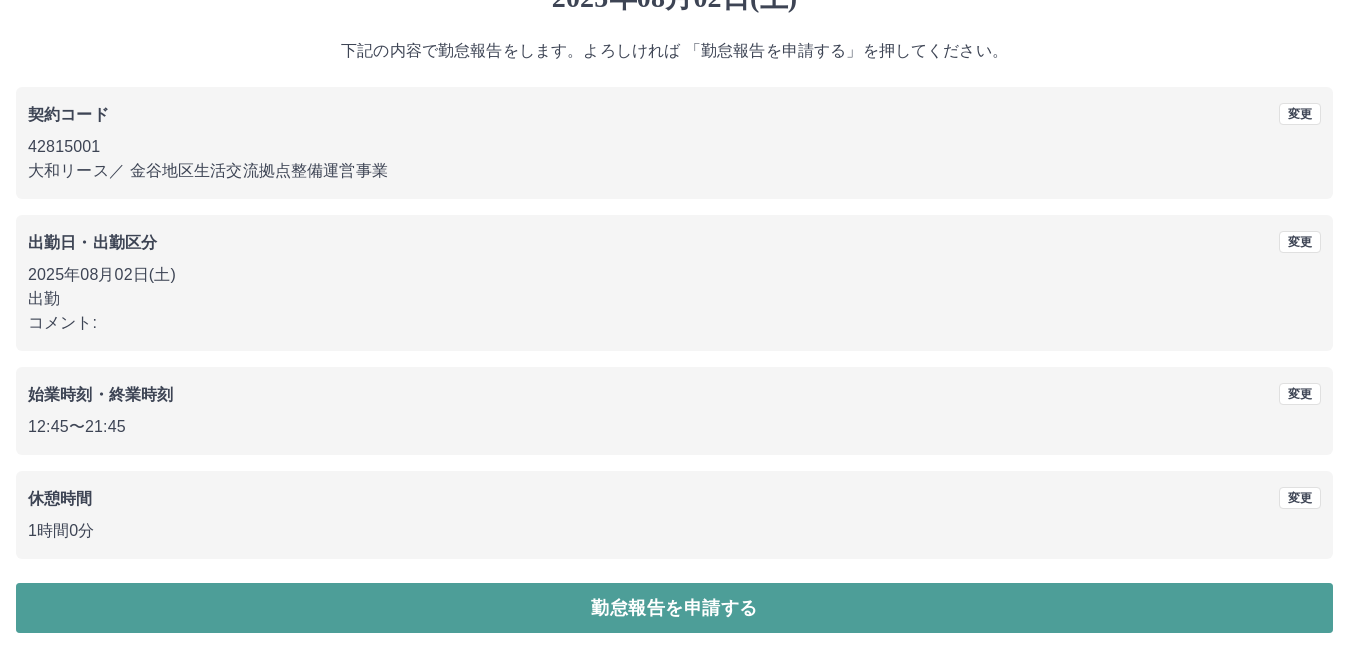 click on "勤怠報告を申請する" at bounding box center (674, 608) 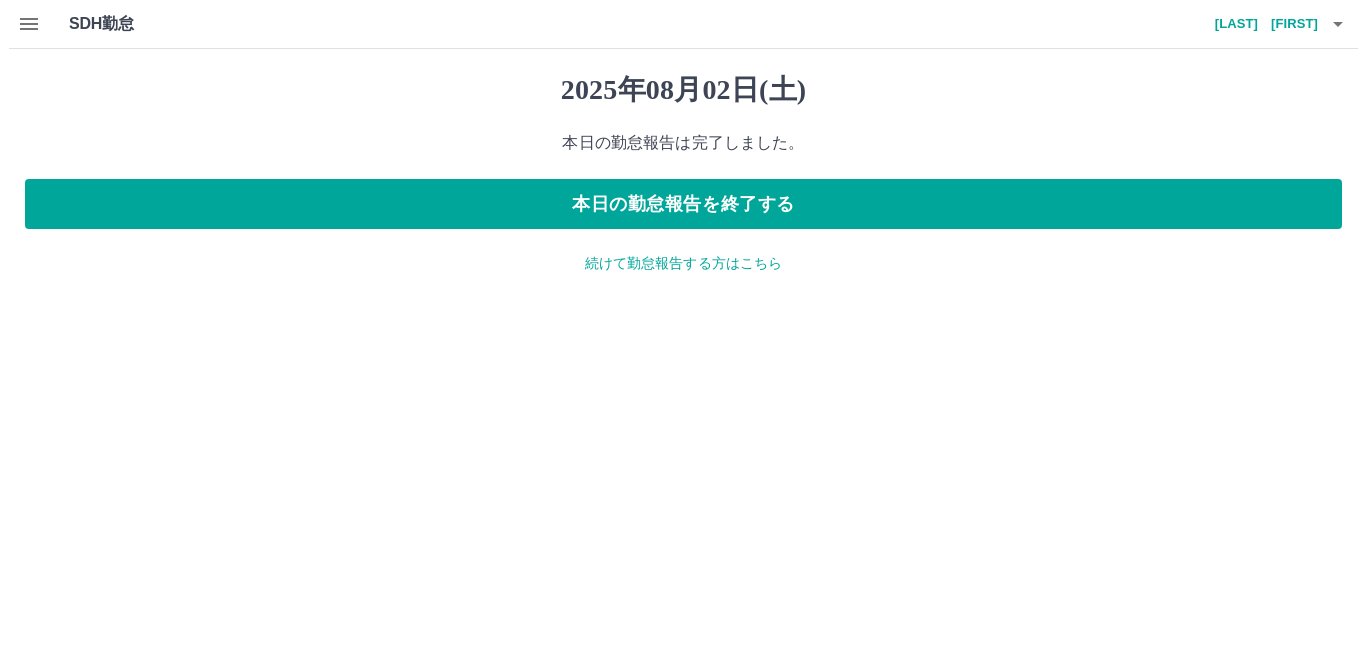 scroll, scrollTop: 0, scrollLeft: 0, axis: both 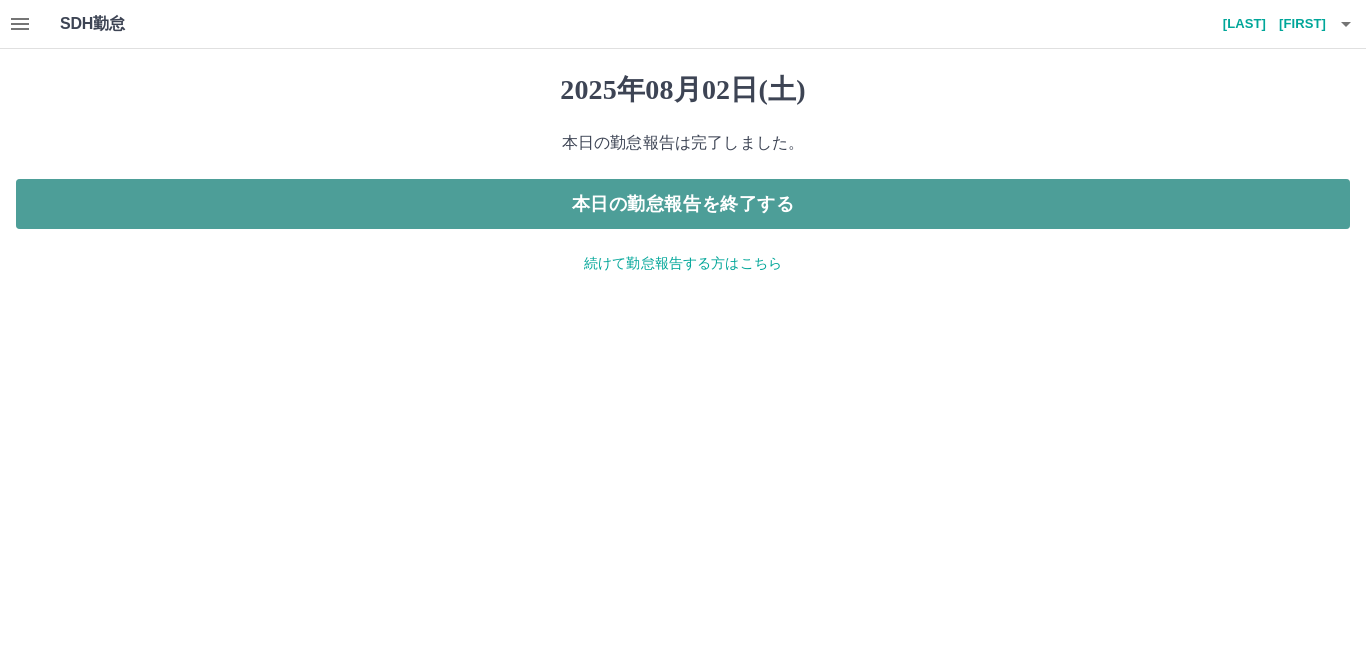 click on "本日の勤怠報告を終了する" at bounding box center [683, 204] 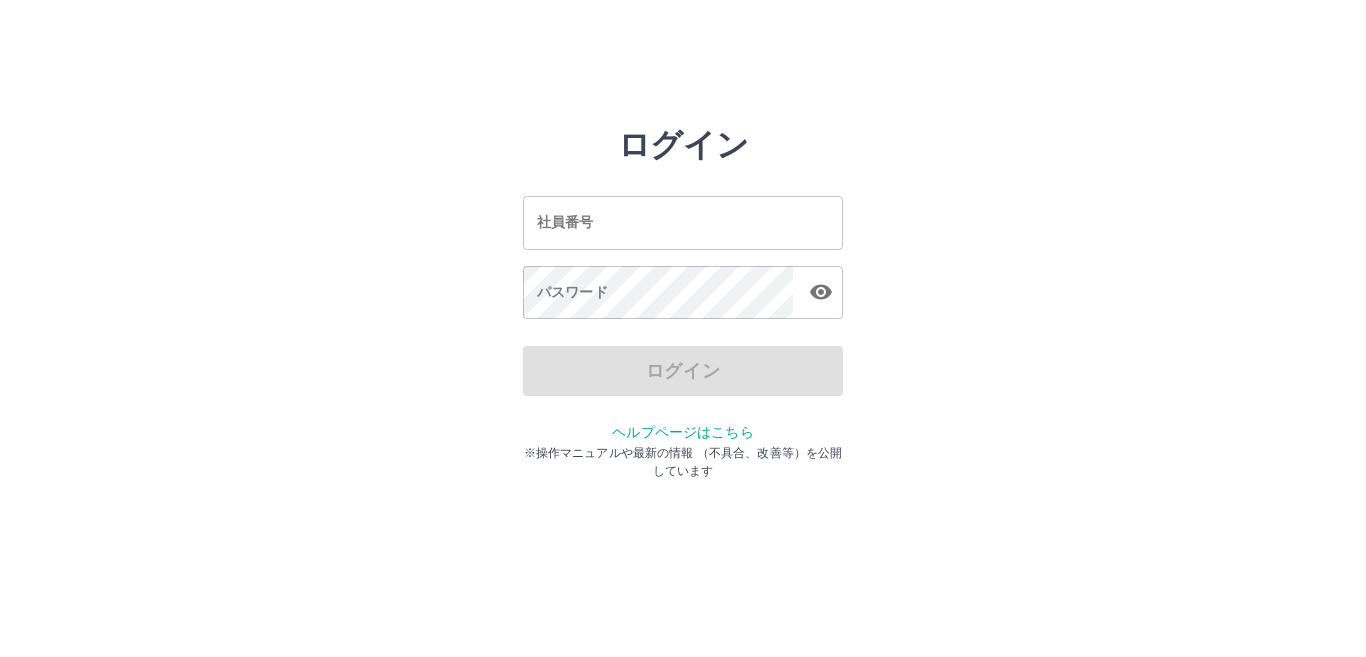 scroll, scrollTop: 0, scrollLeft: 0, axis: both 